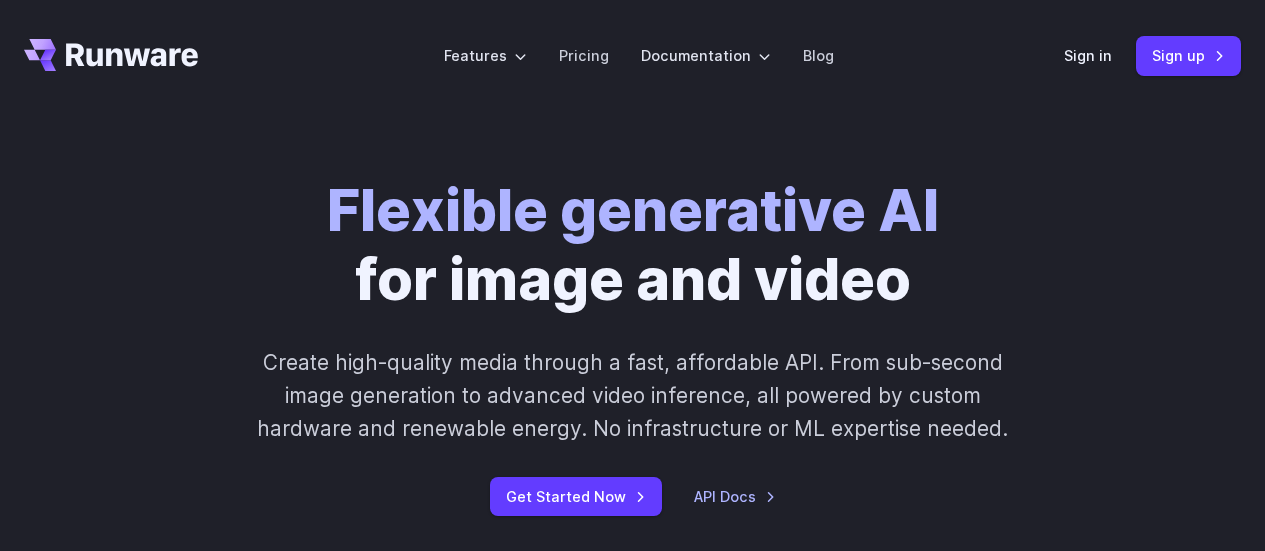 scroll, scrollTop: 0, scrollLeft: 0, axis: both 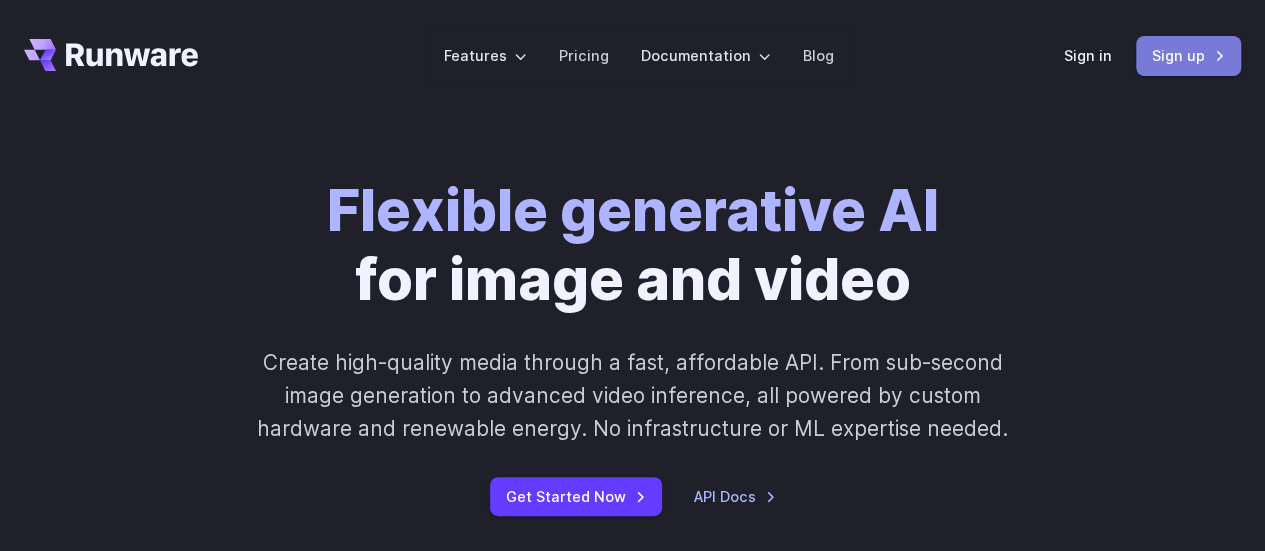 click on "Sign up" at bounding box center (1188, 55) 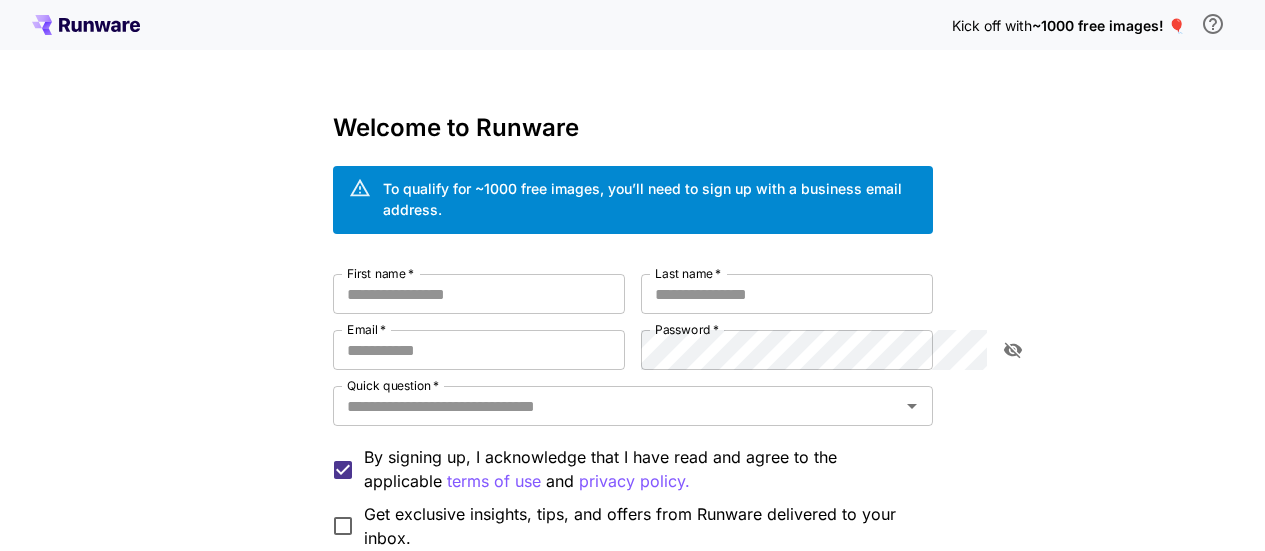scroll, scrollTop: 0, scrollLeft: 0, axis: both 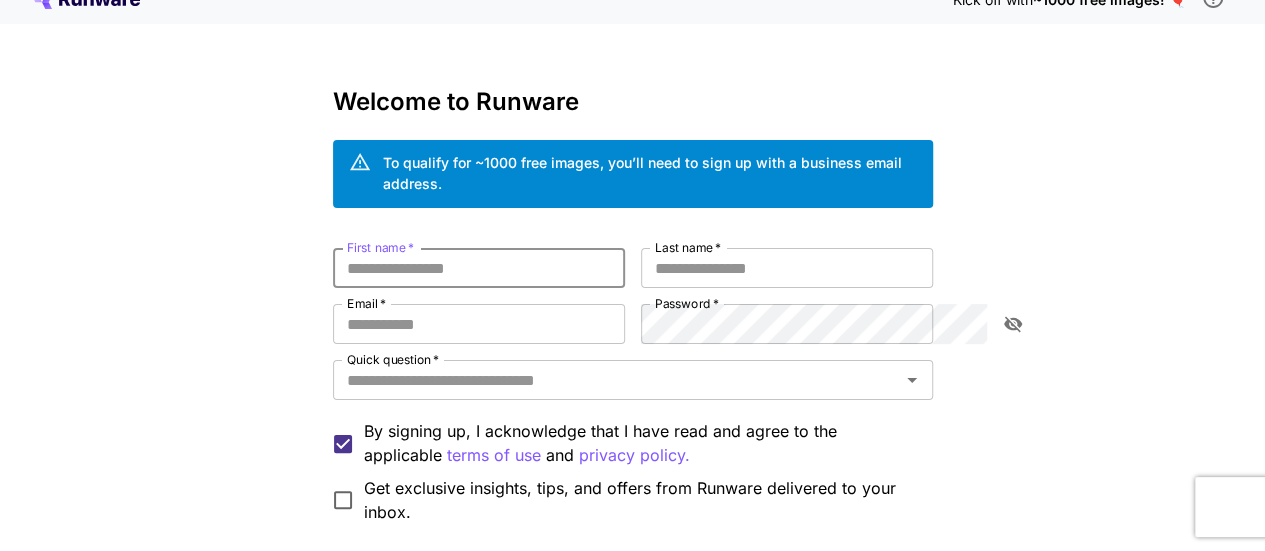 click on "First name   *" at bounding box center (479, 268) 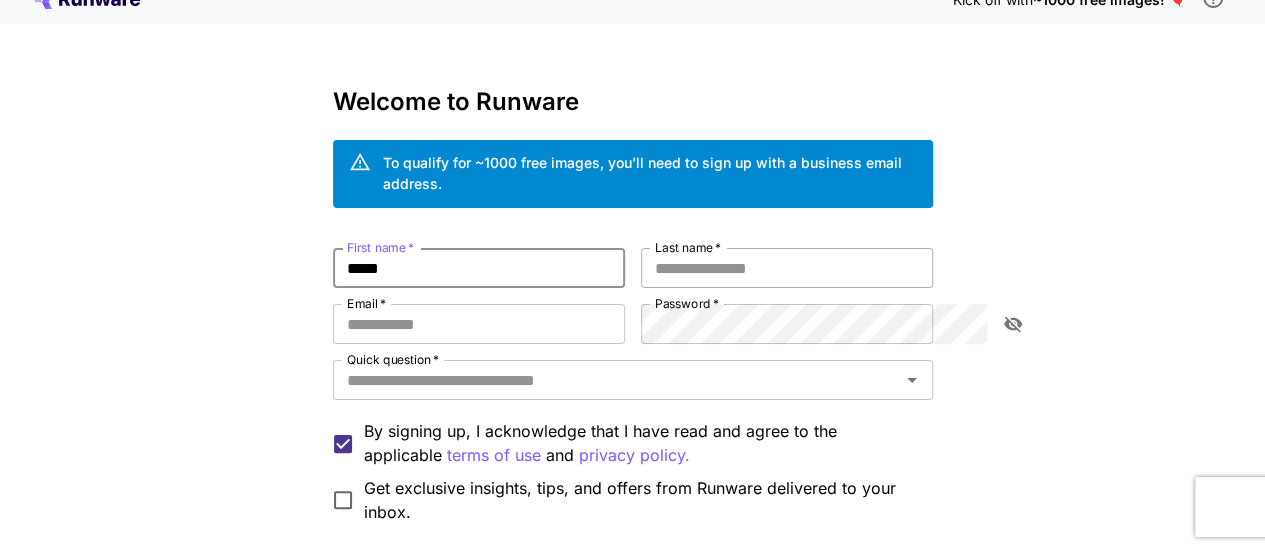 type on "*****" 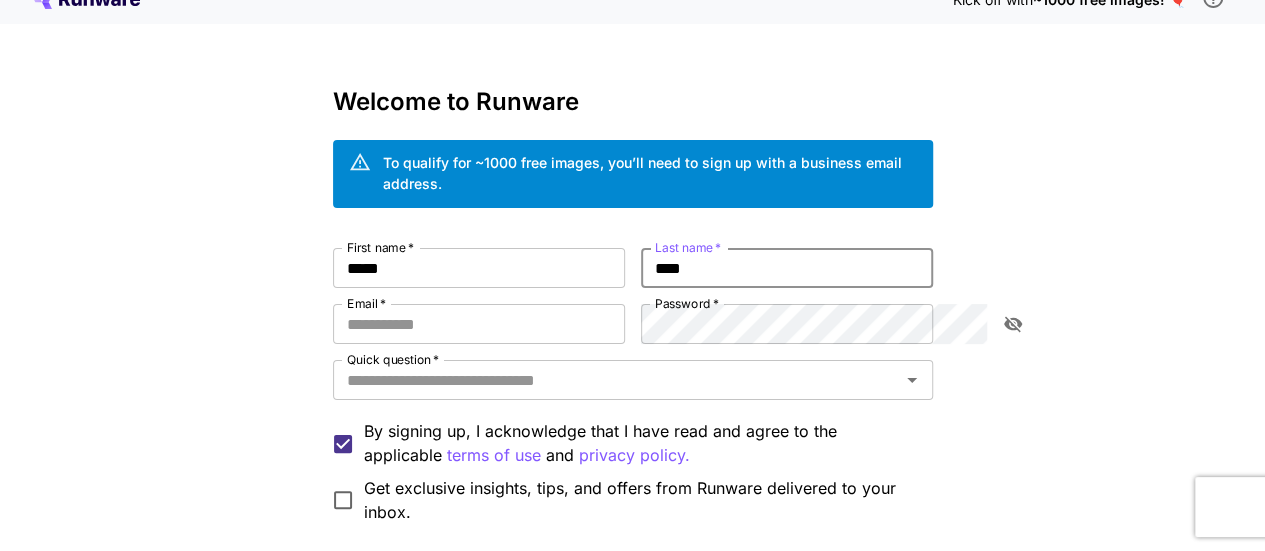 type on "*****" 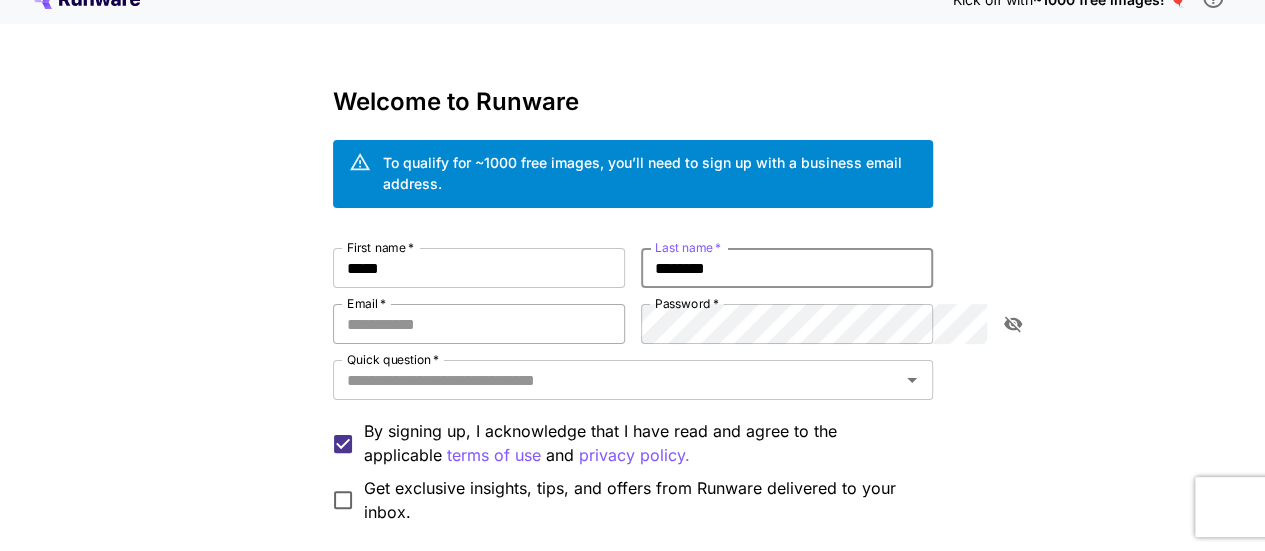 type on "********" 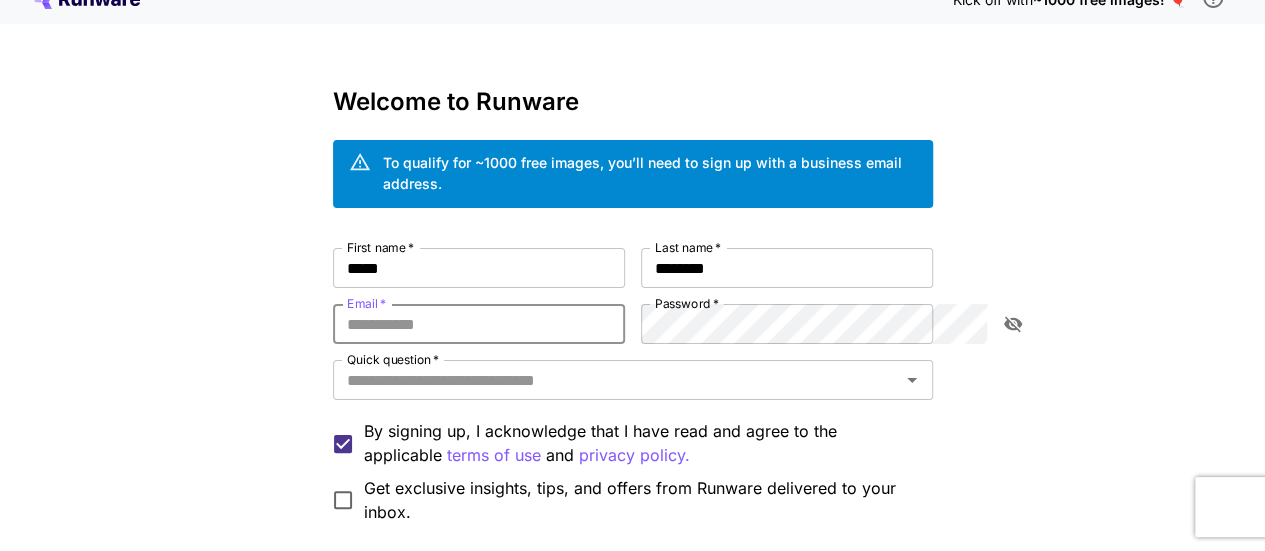 click on "Email   *" at bounding box center (479, 324) 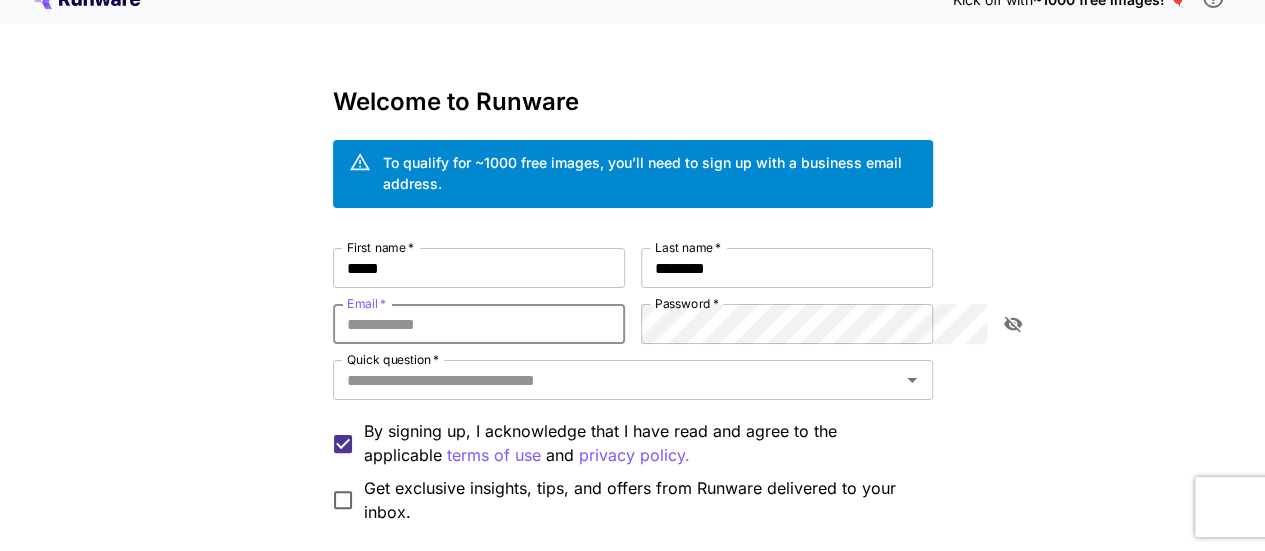 type on "**********" 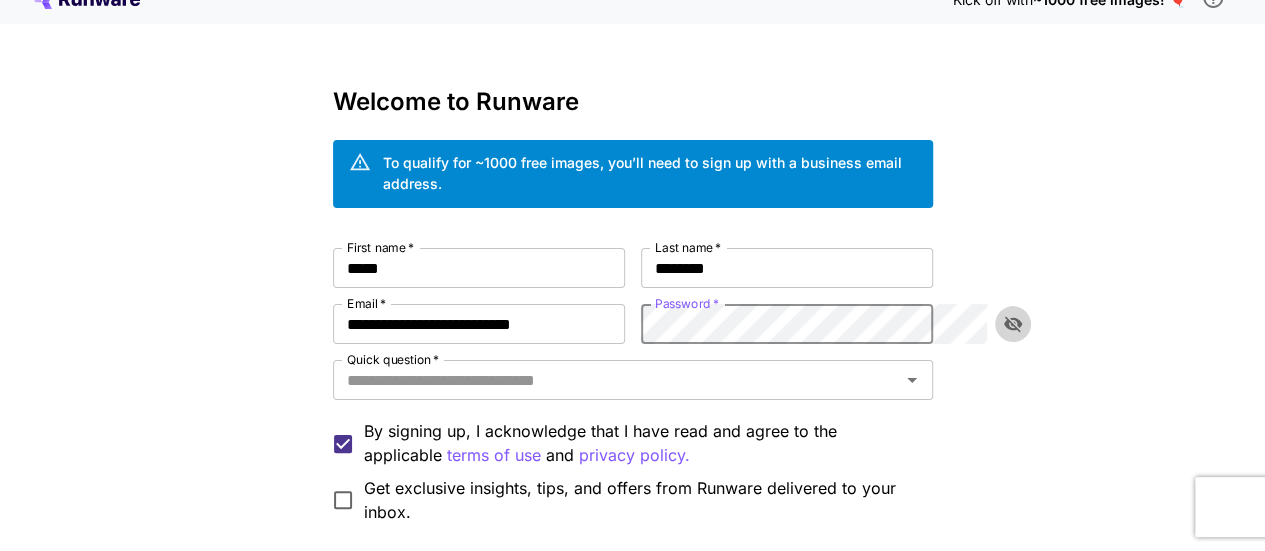 click 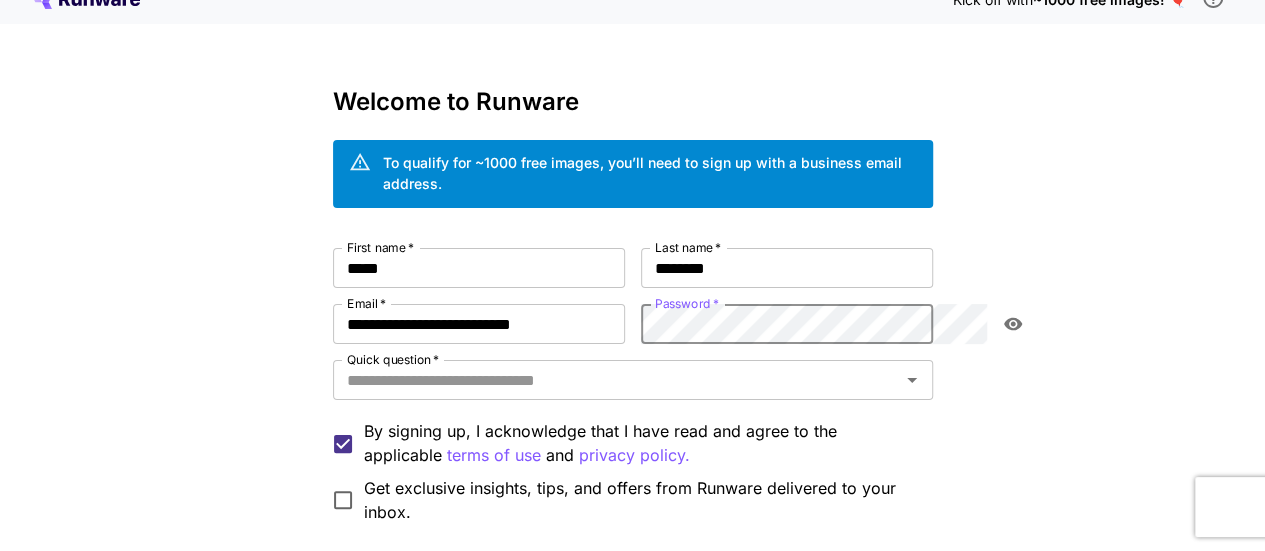 click 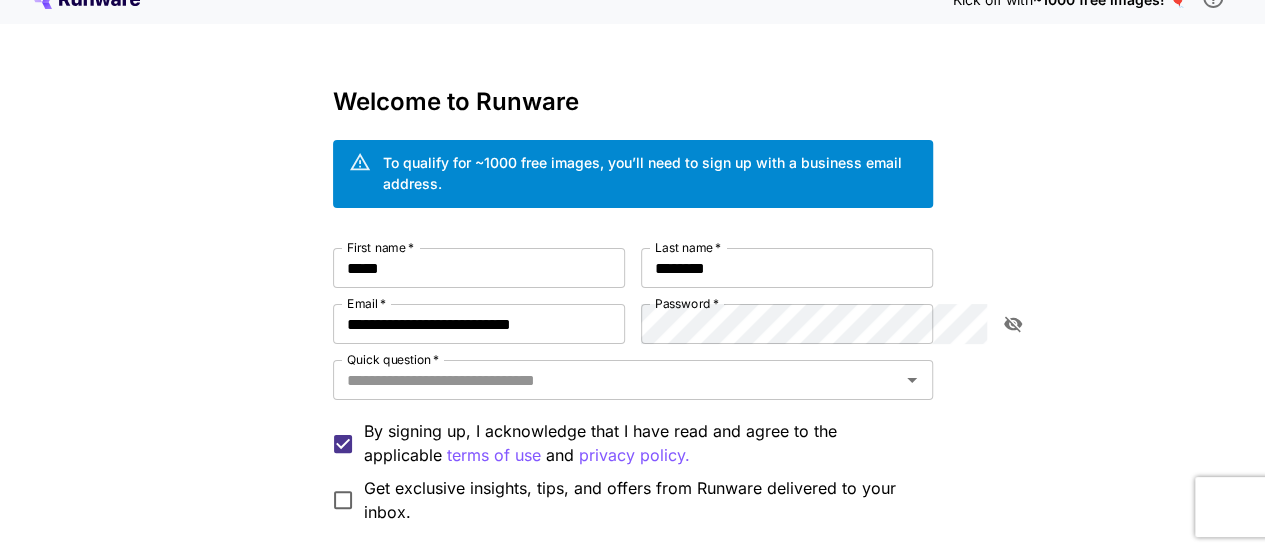 scroll, scrollTop: 200, scrollLeft: 0, axis: vertical 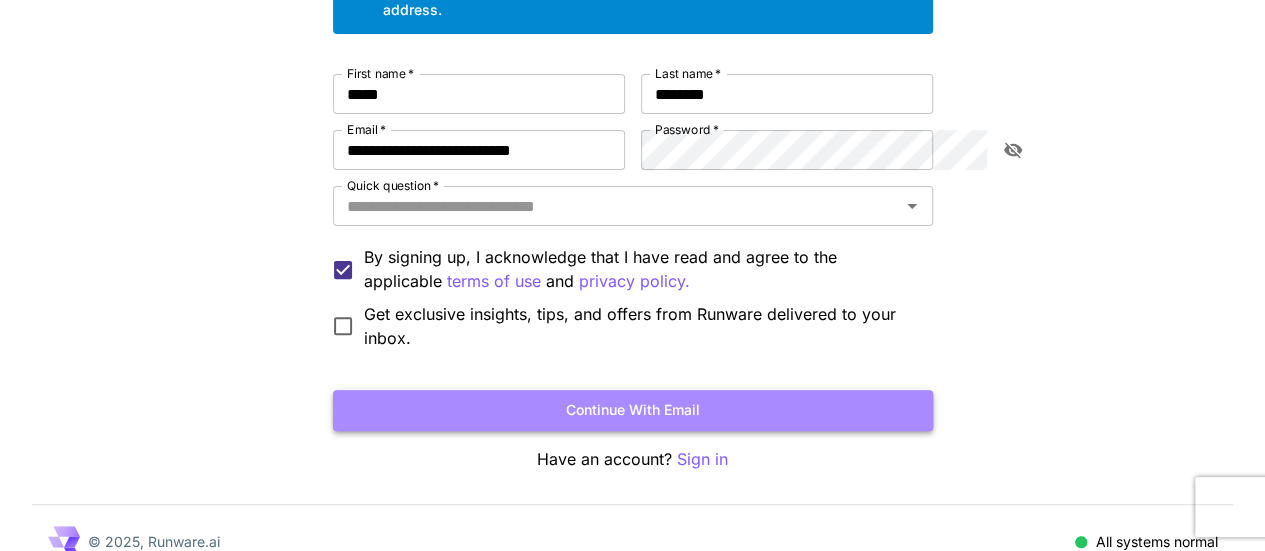 click on "Continue with email" at bounding box center [633, 410] 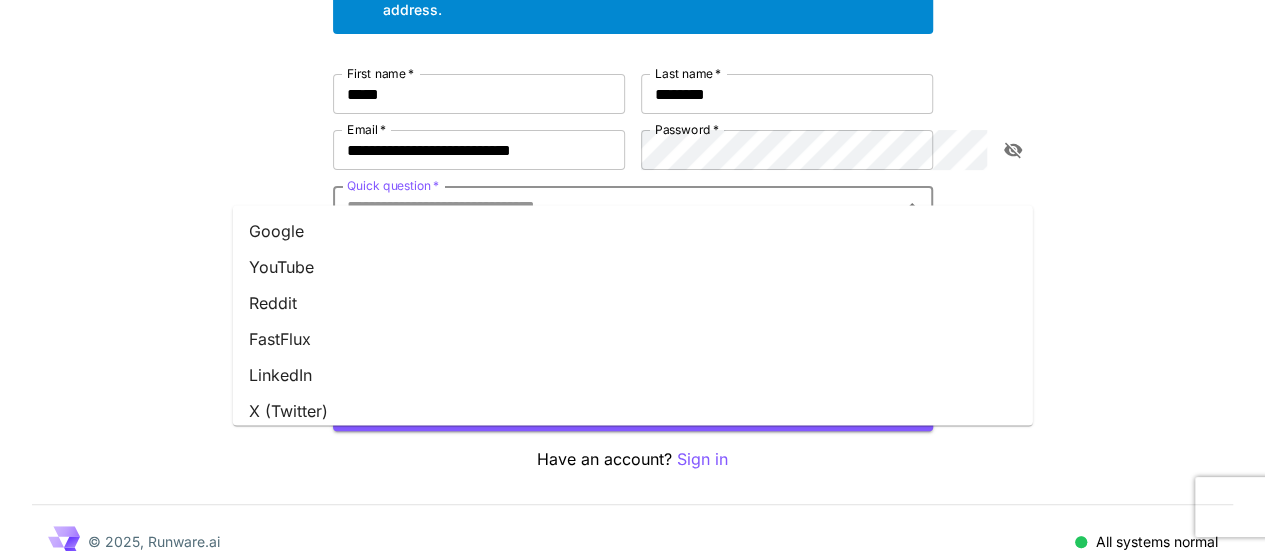 click on "Quick question   *" at bounding box center (616, 206) 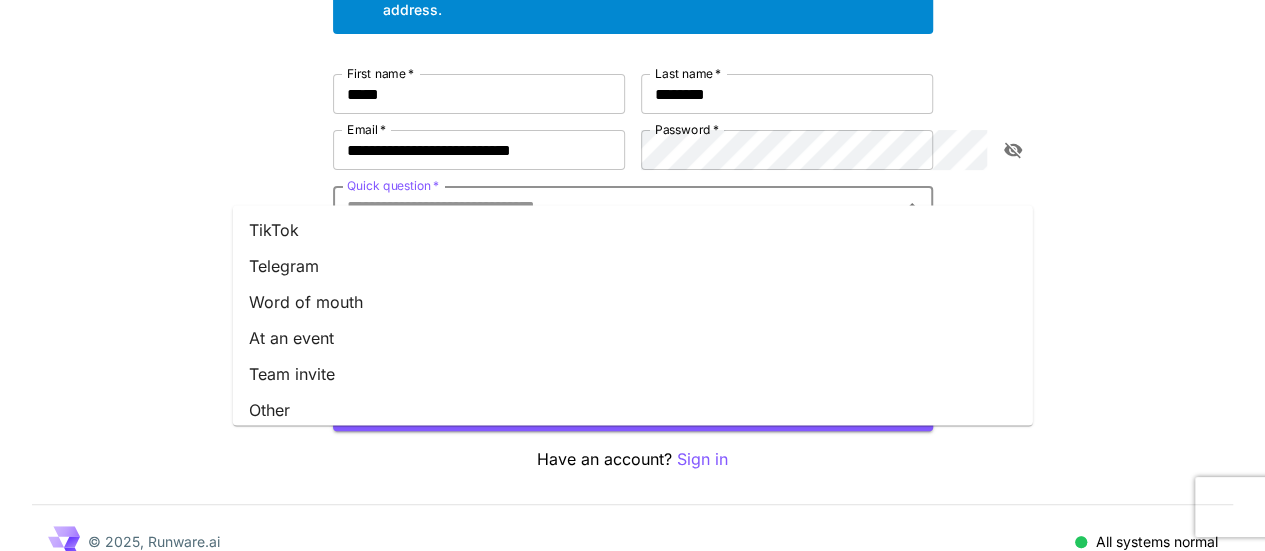 scroll, scrollTop: 335, scrollLeft: 0, axis: vertical 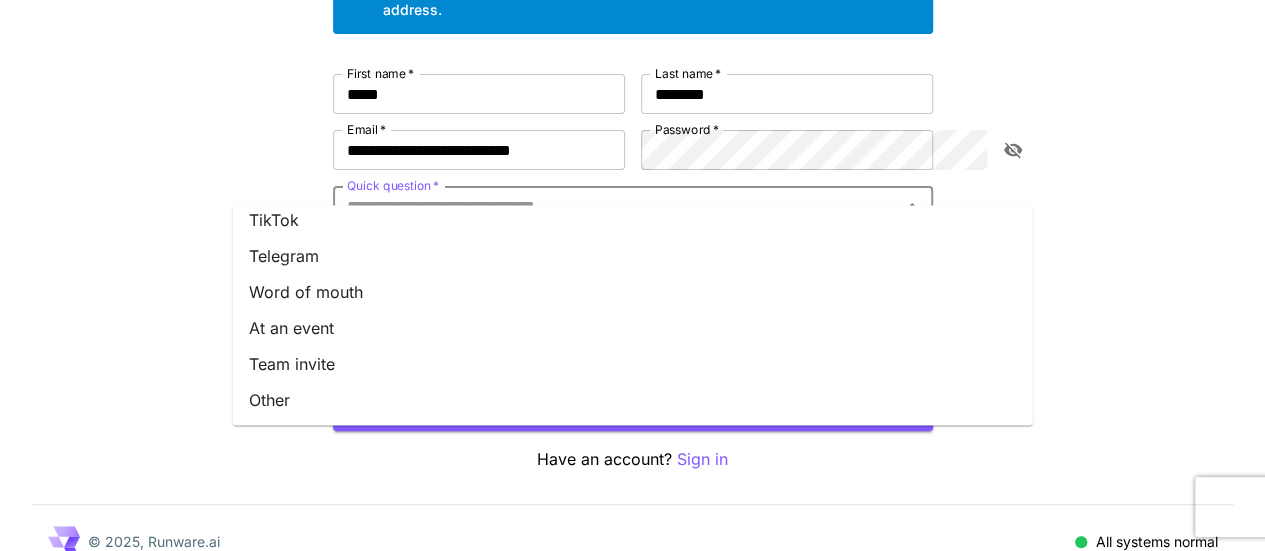 click on "Other" at bounding box center [633, 400] 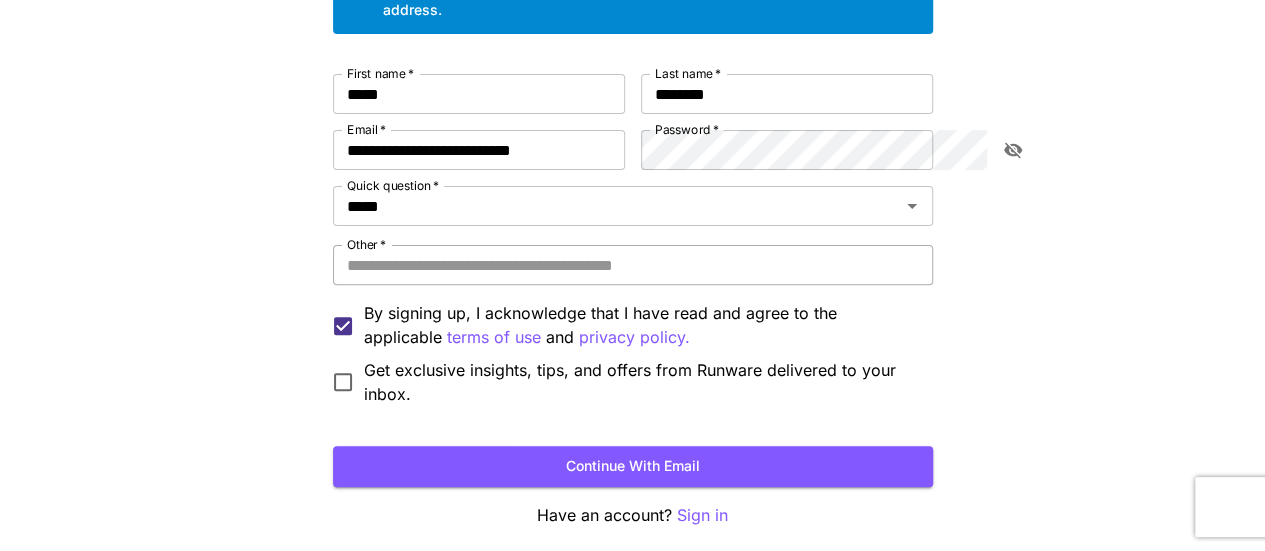 click on "Other   *" at bounding box center [633, 265] 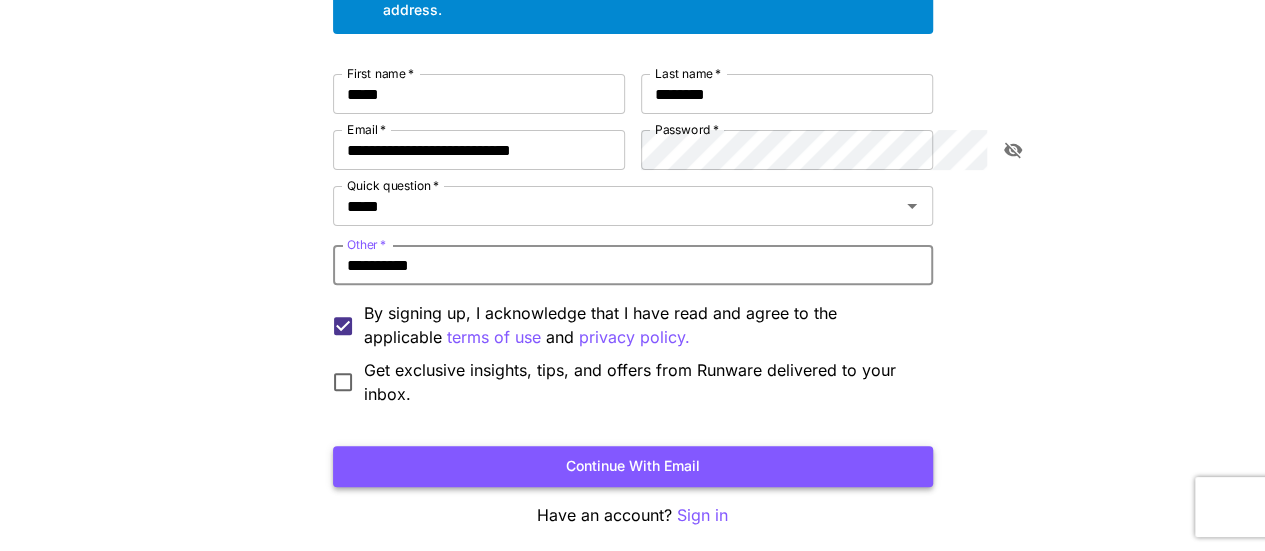 type on "**********" 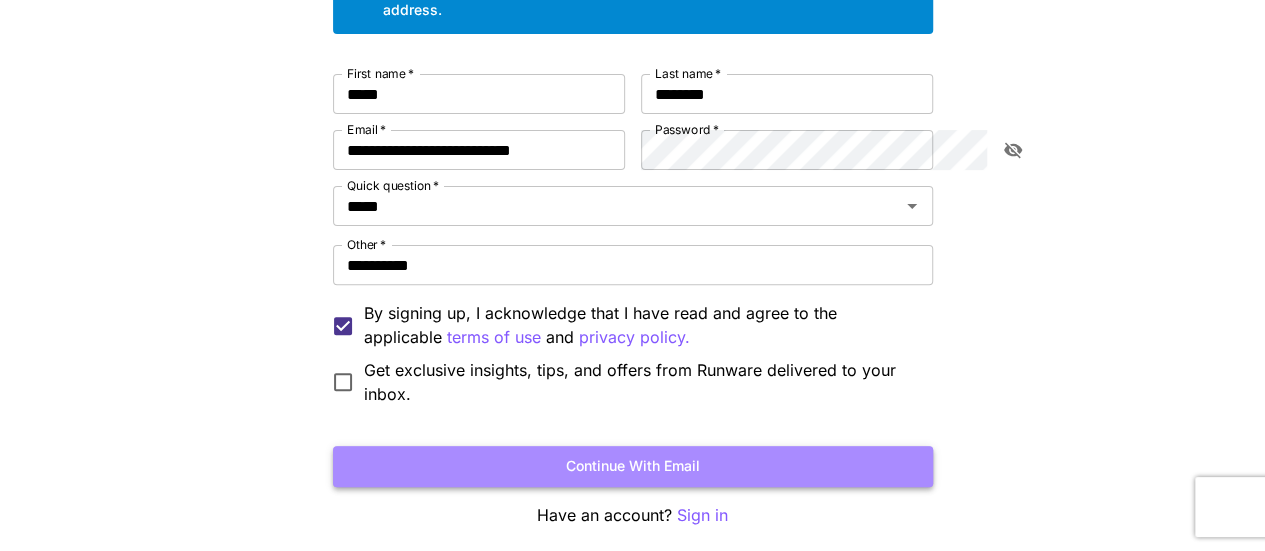 click on "Continue with email" at bounding box center (633, 466) 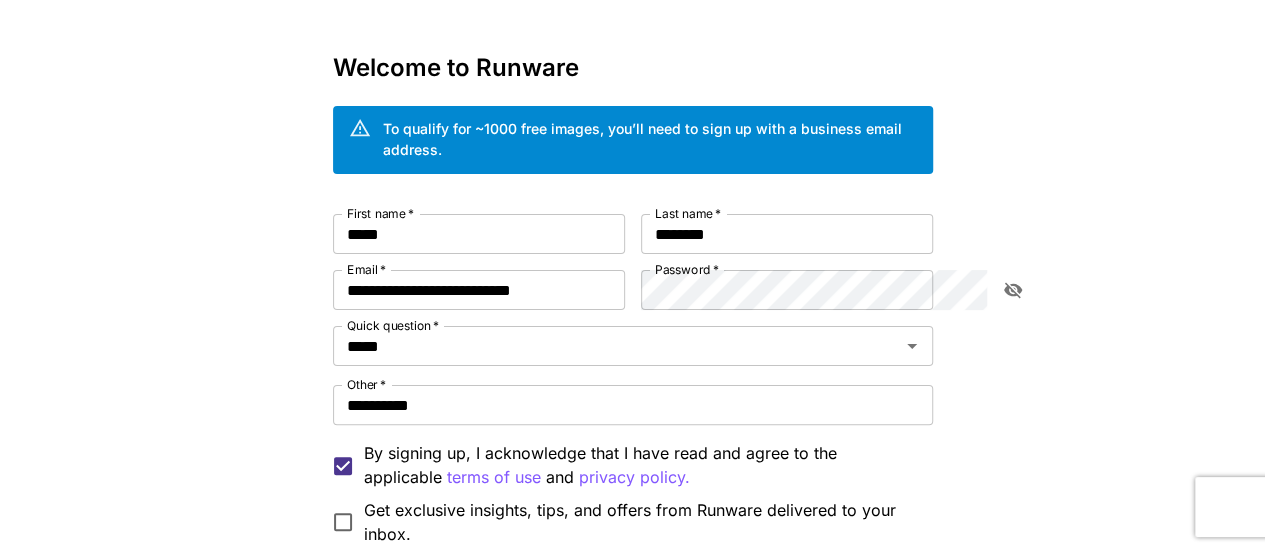 scroll, scrollTop: 45, scrollLeft: 0, axis: vertical 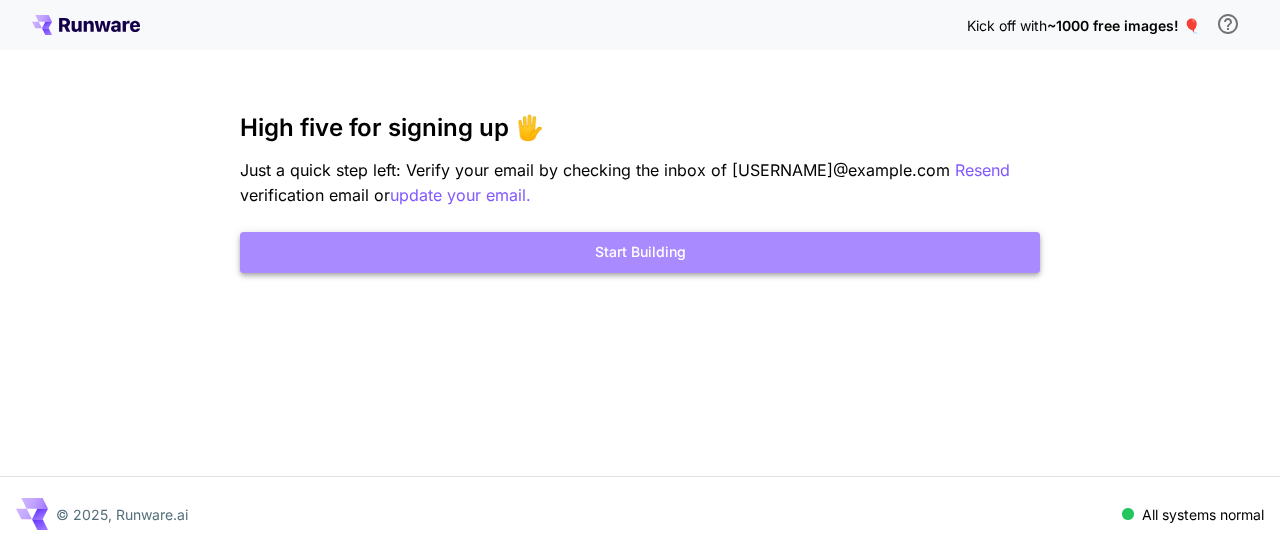 click on "Start Building" at bounding box center (640, 252) 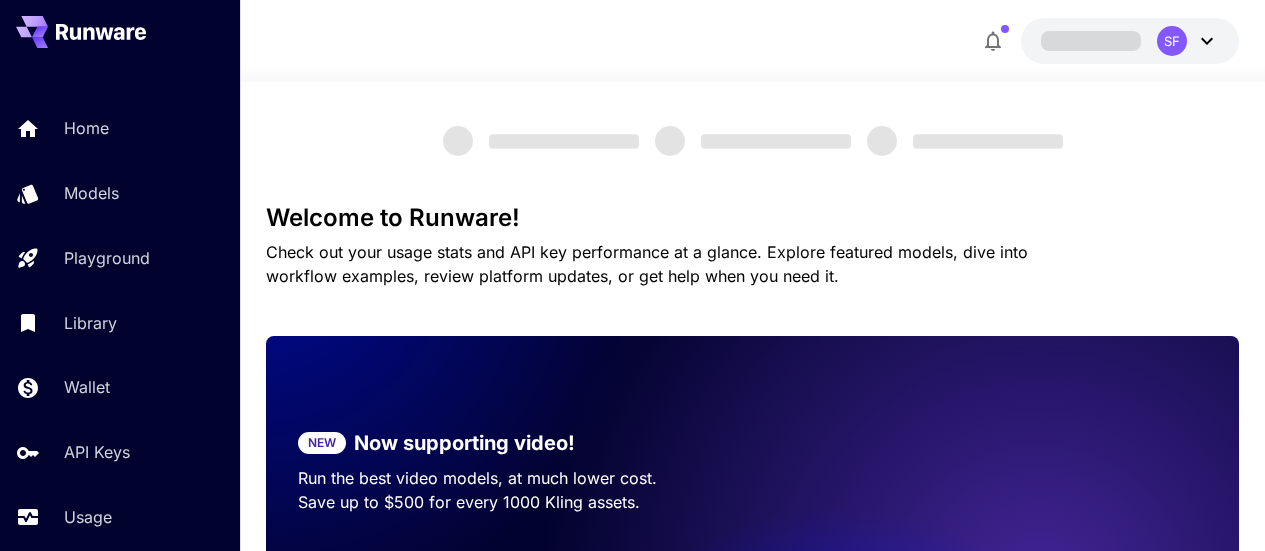 scroll, scrollTop: 0, scrollLeft: 0, axis: both 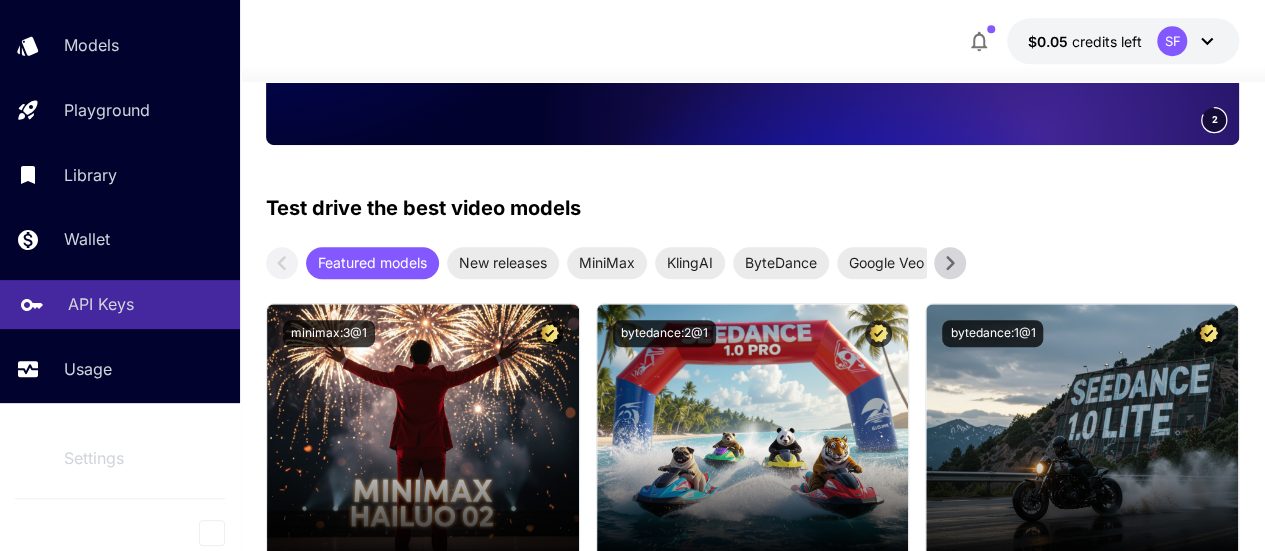 click on "API Keys" at bounding box center [146, 304] 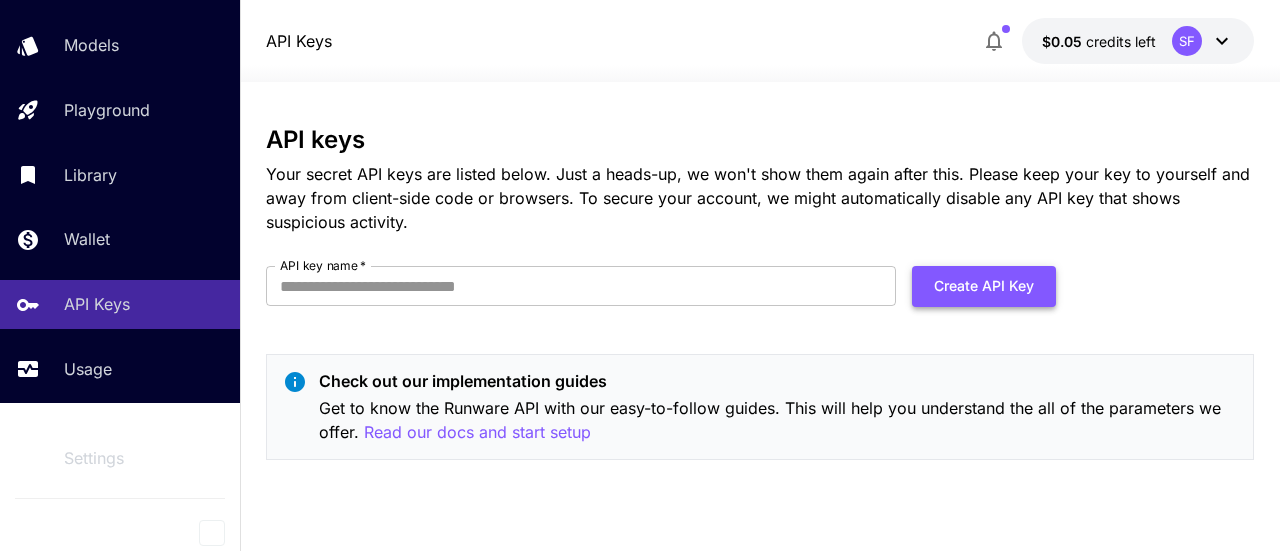 click on "Create API Key" at bounding box center (984, 286) 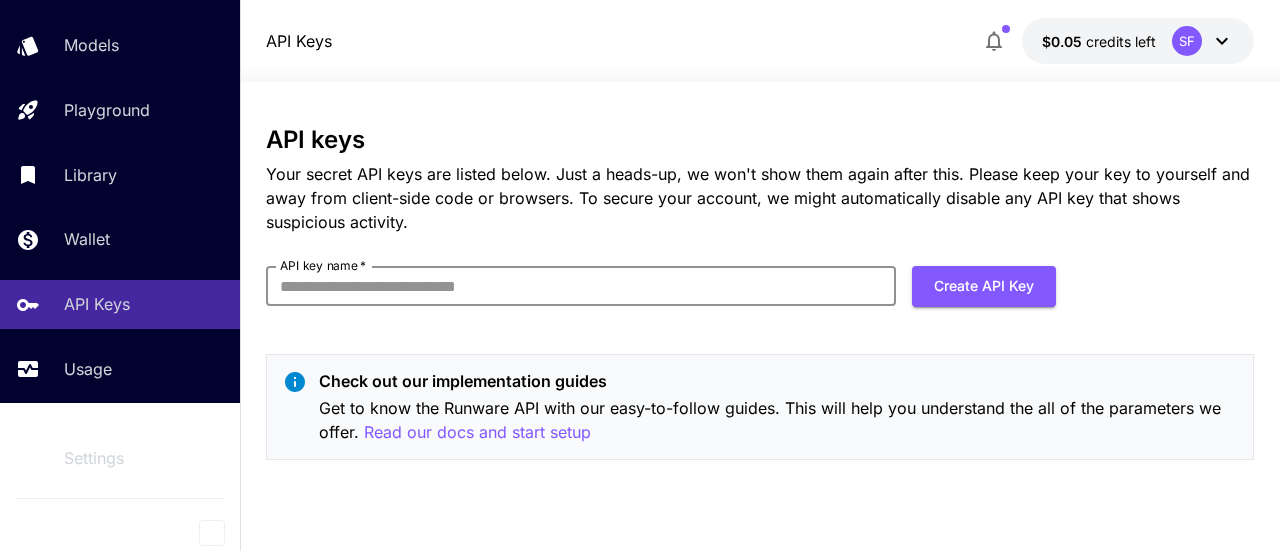 click on "API key name   *" at bounding box center [581, 286] 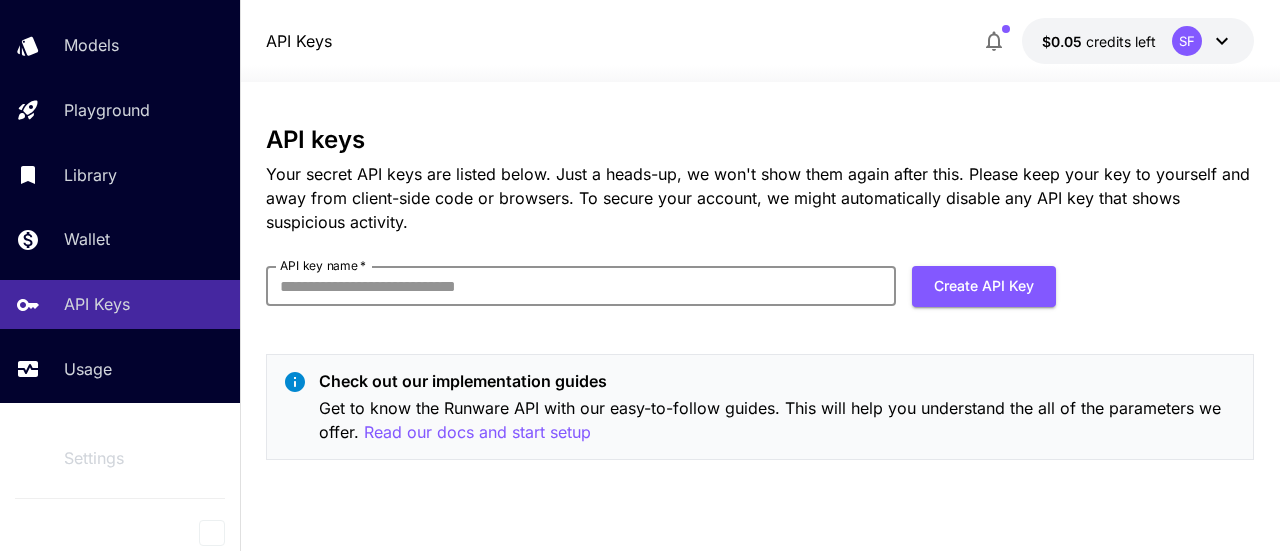paste on "**********" 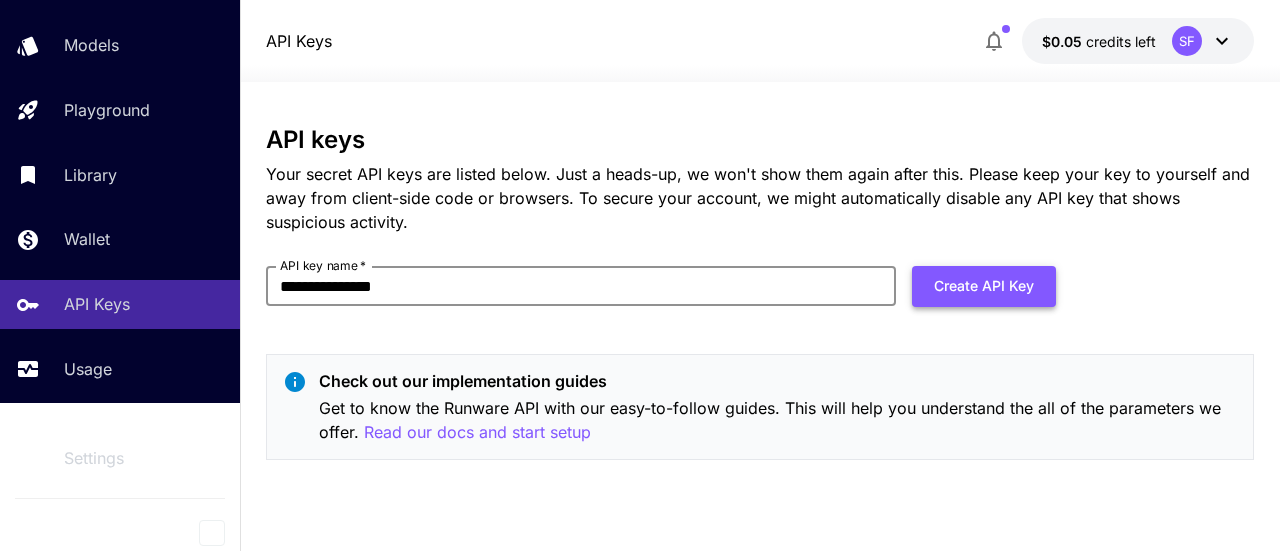type on "**********" 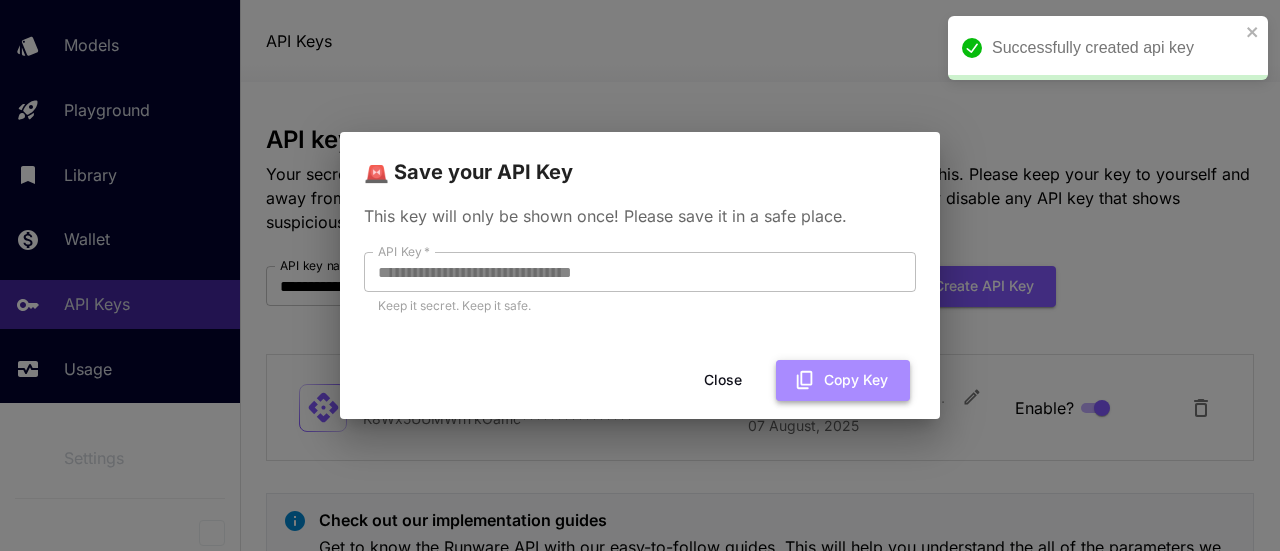 click on "Copy Key" at bounding box center [843, 380] 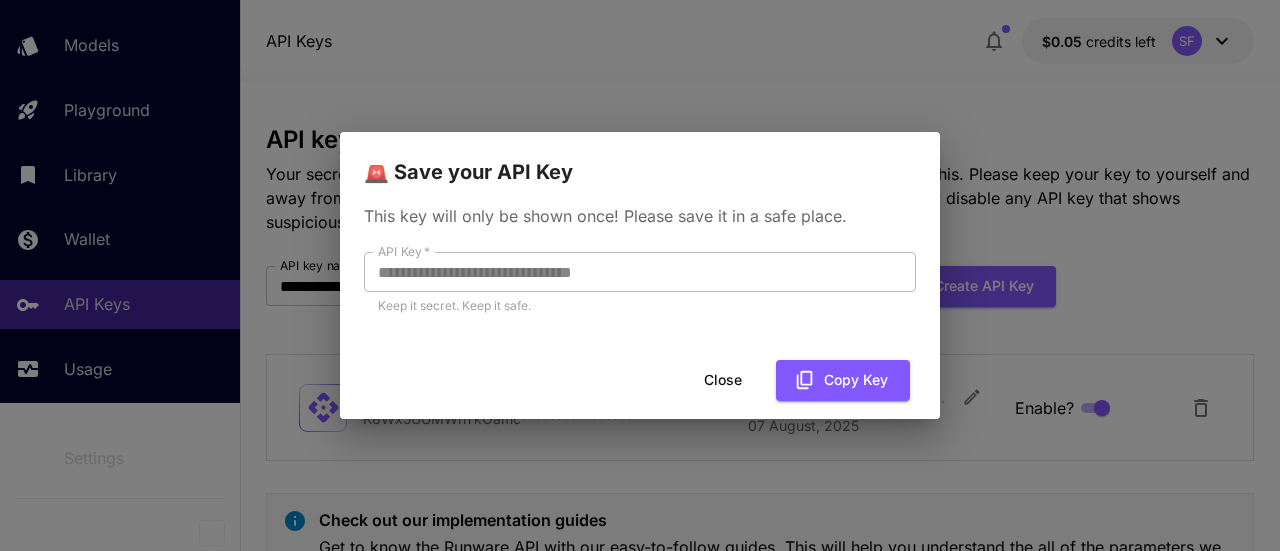 click on "Close" at bounding box center (723, 380) 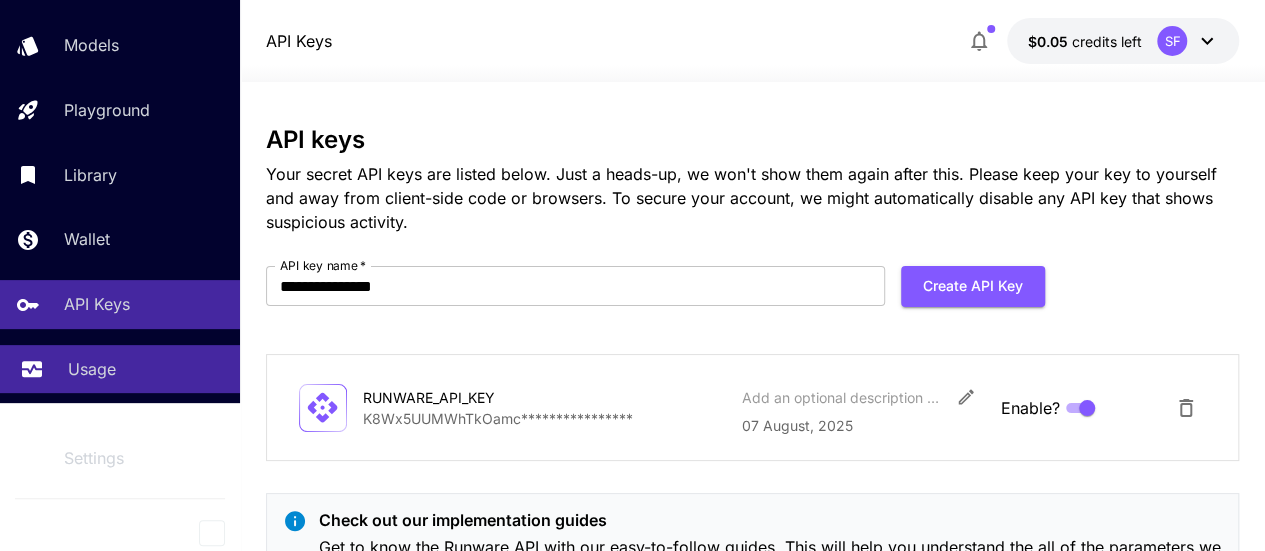 scroll, scrollTop: 0, scrollLeft: 0, axis: both 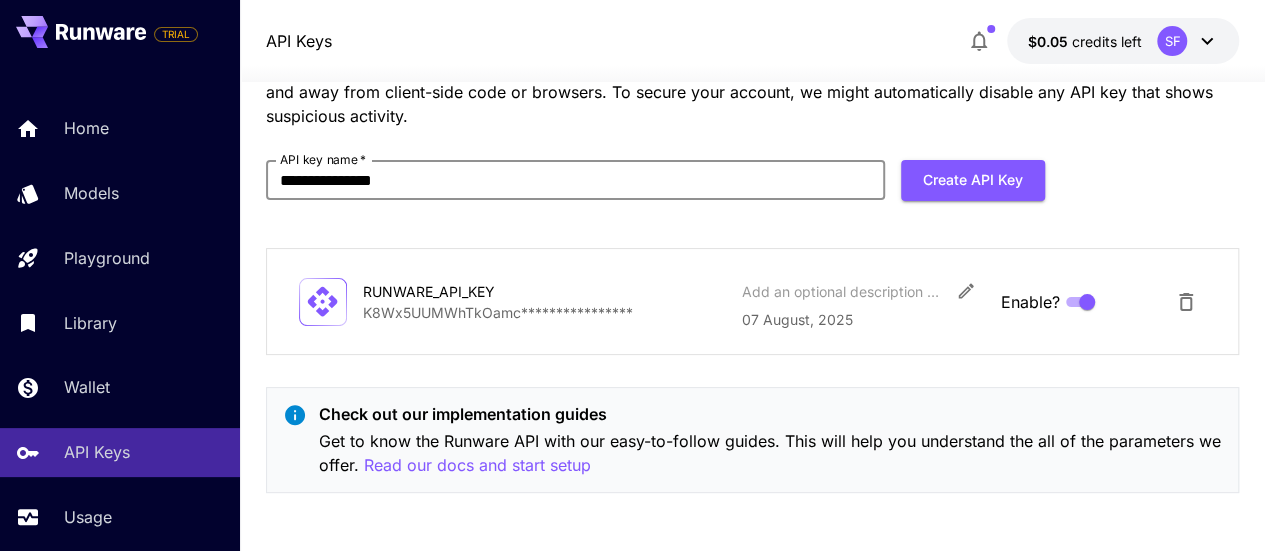 click on "**********" at bounding box center [575, 180] 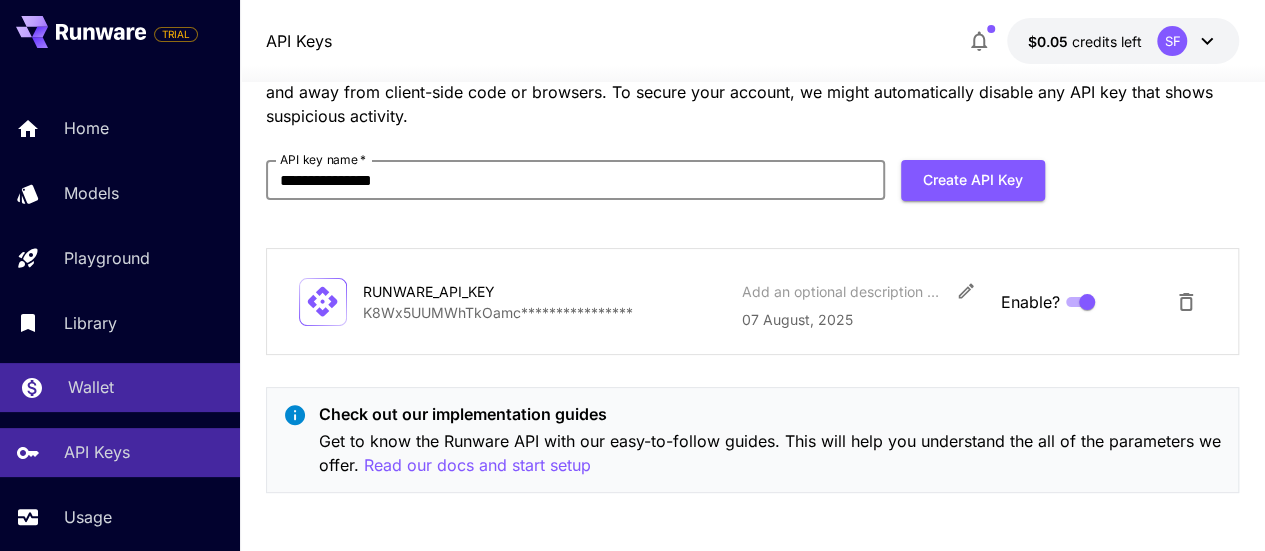 scroll, scrollTop: 149, scrollLeft: 0, axis: vertical 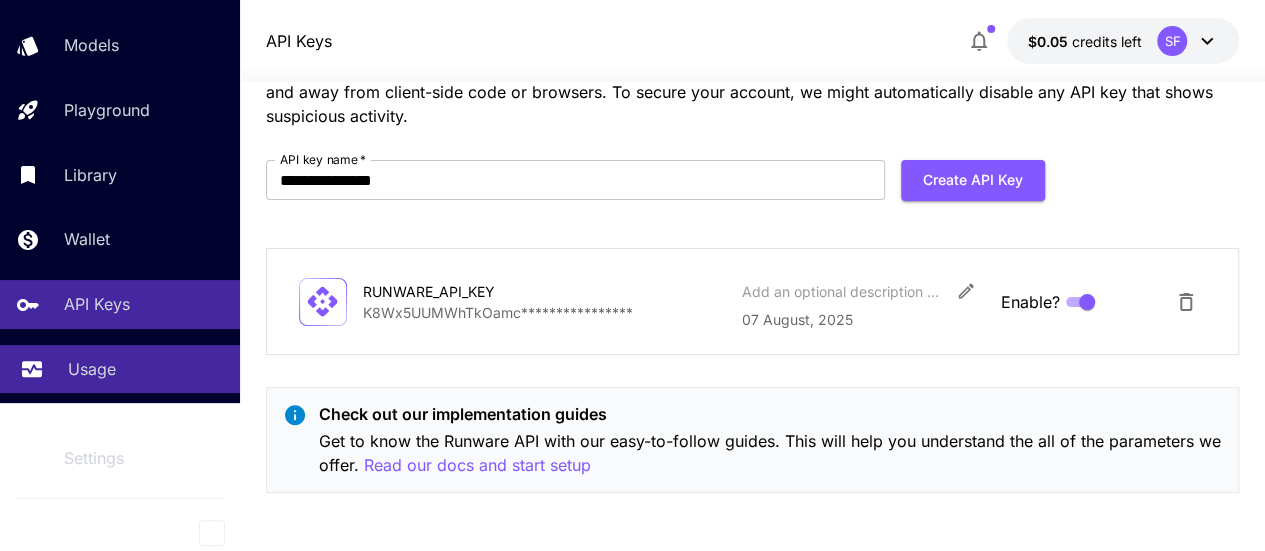 click on "Usage" at bounding box center (92, 369) 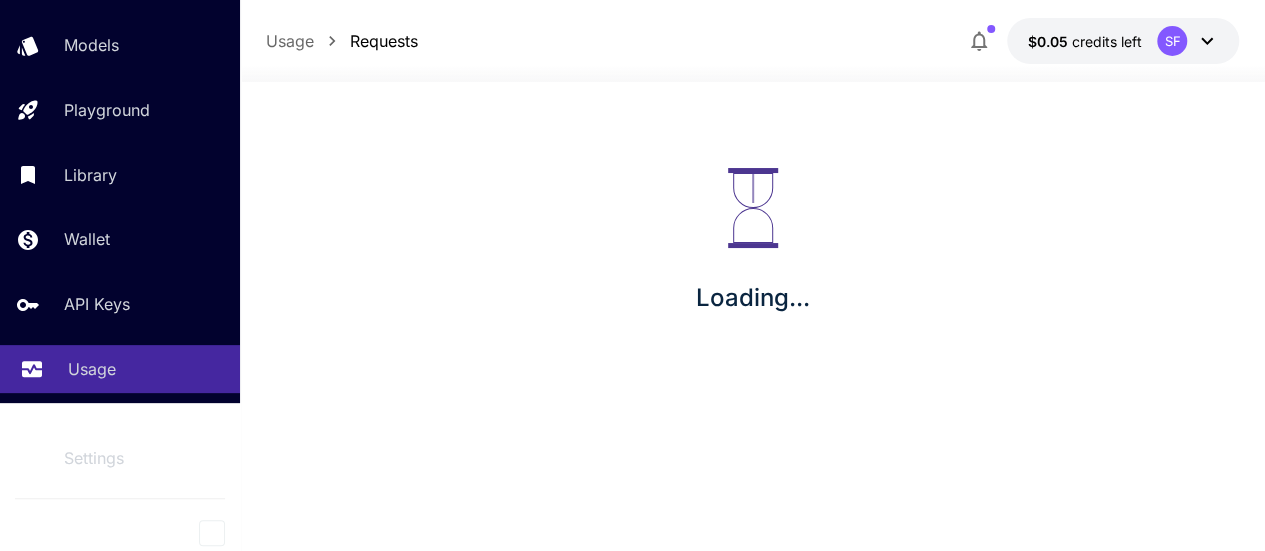 scroll, scrollTop: 0, scrollLeft: 0, axis: both 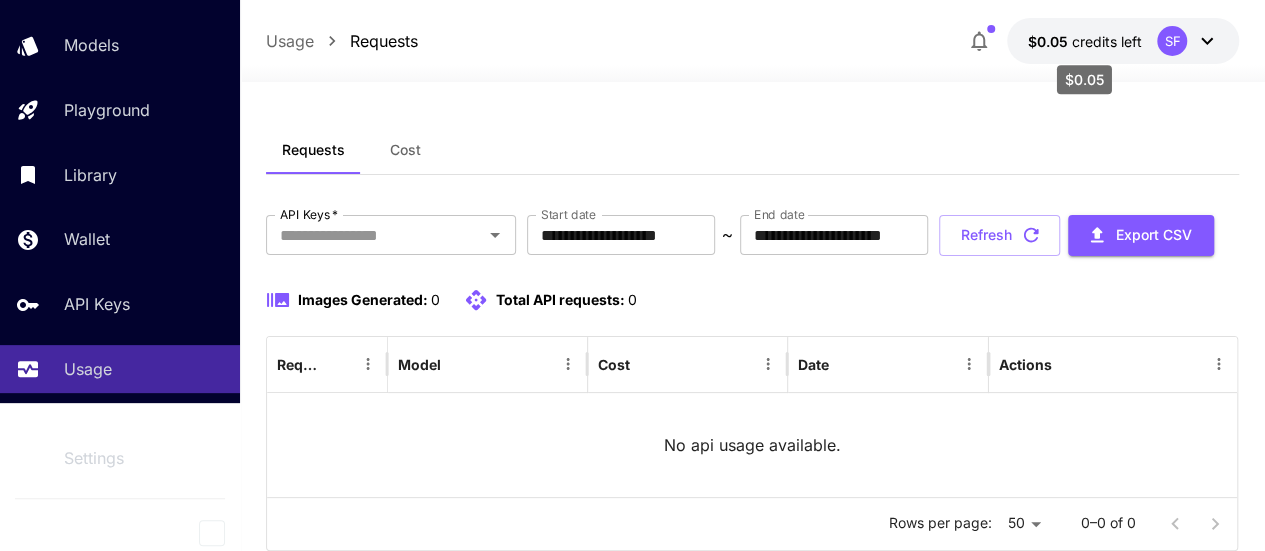 click on "credits left" at bounding box center (1106, 41) 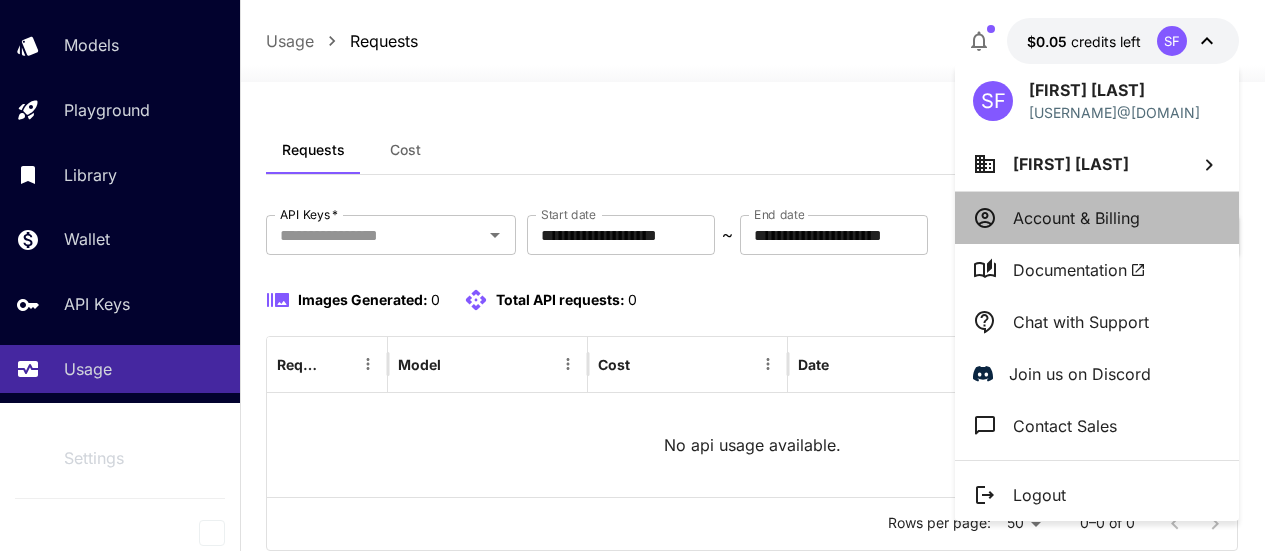 click on "Account & Billing" at bounding box center (1097, 218) 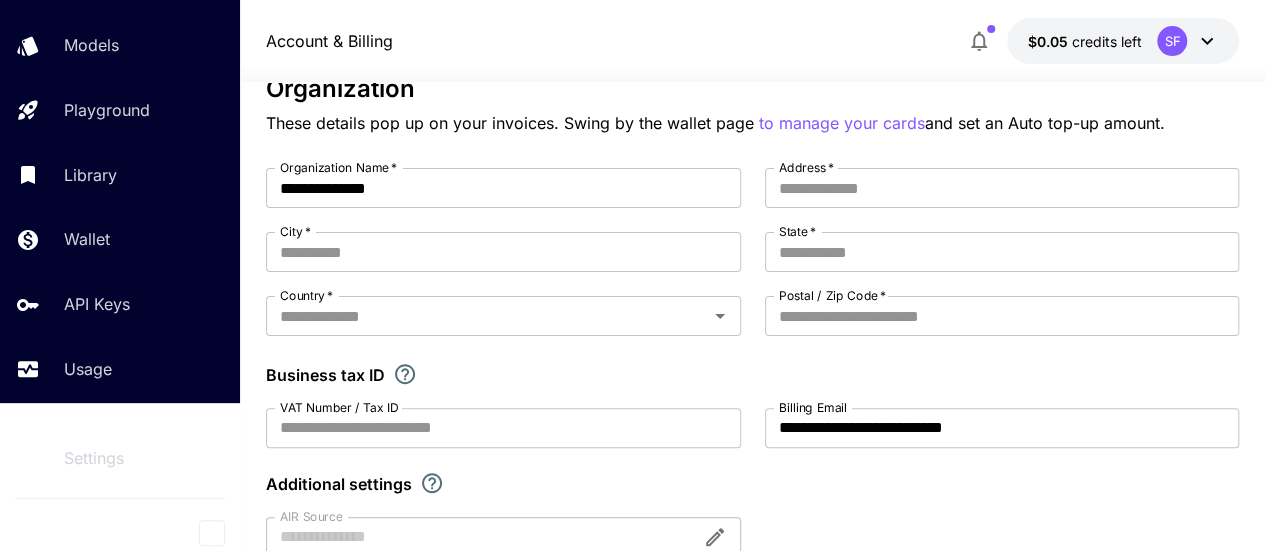 scroll, scrollTop: 0, scrollLeft: 0, axis: both 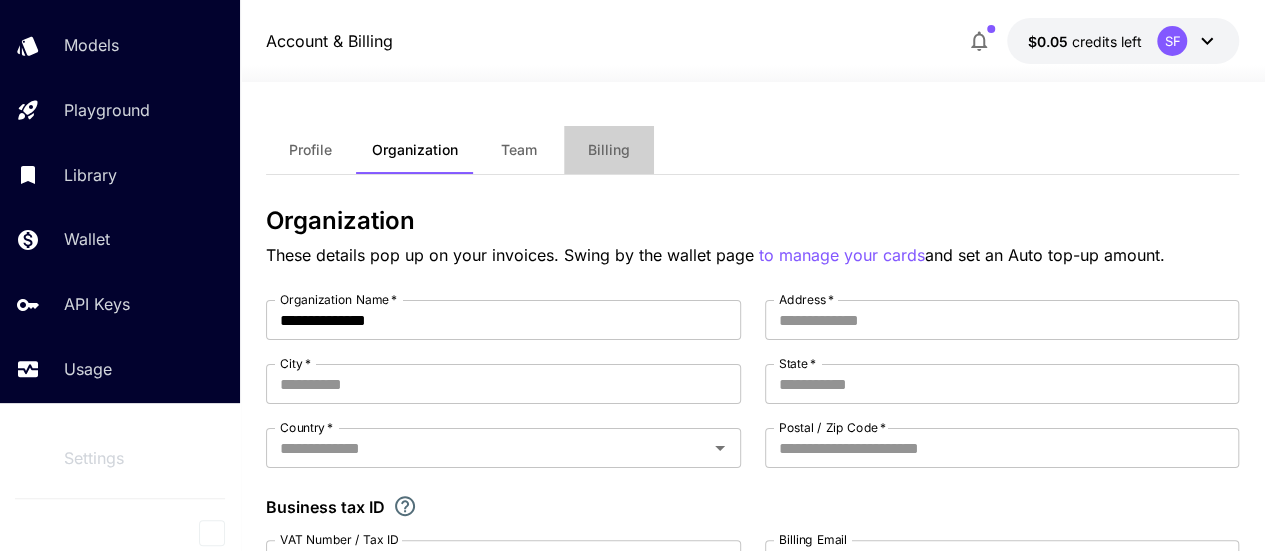 click on "Billing" at bounding box center [609, 150] 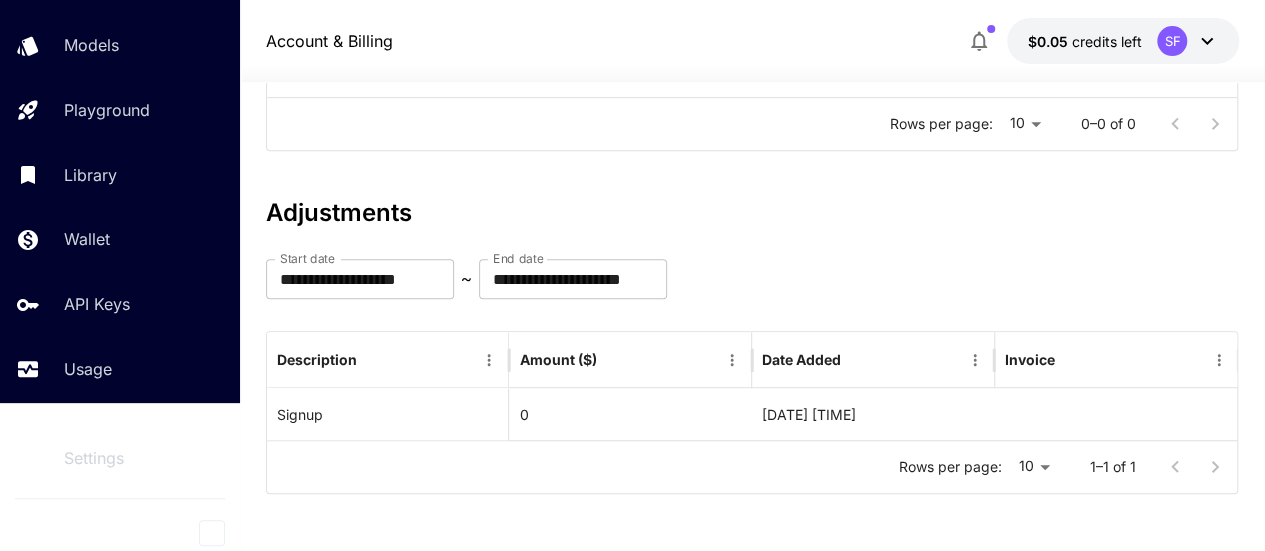 scroll, scrollTop: 0, scrollLeft: 0, axis: both 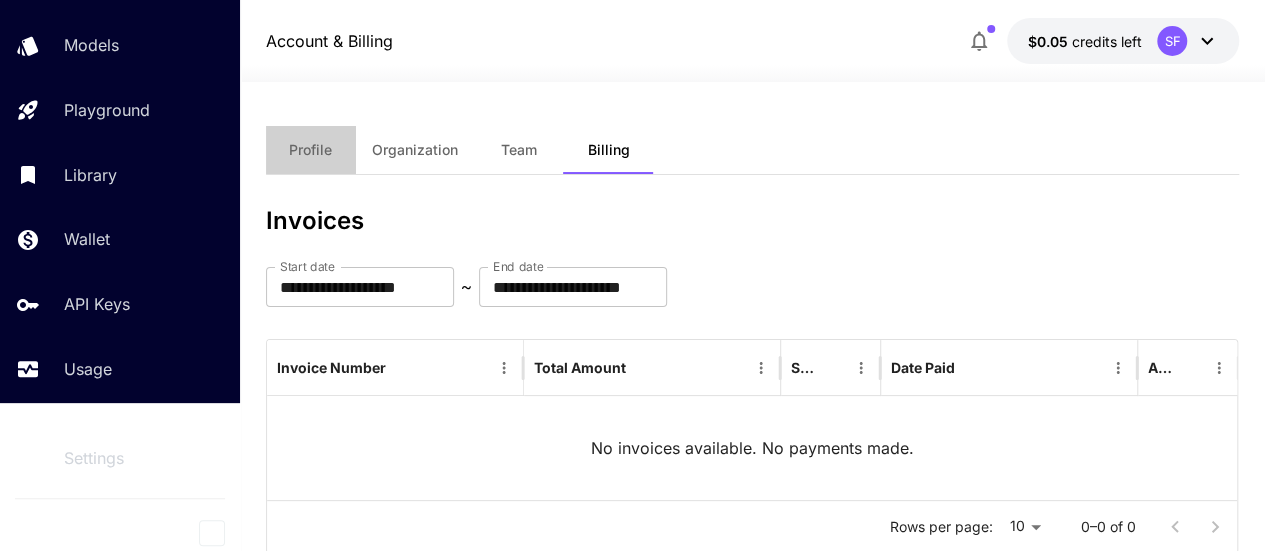 click on "Profile" at bounding box center [310, 150] 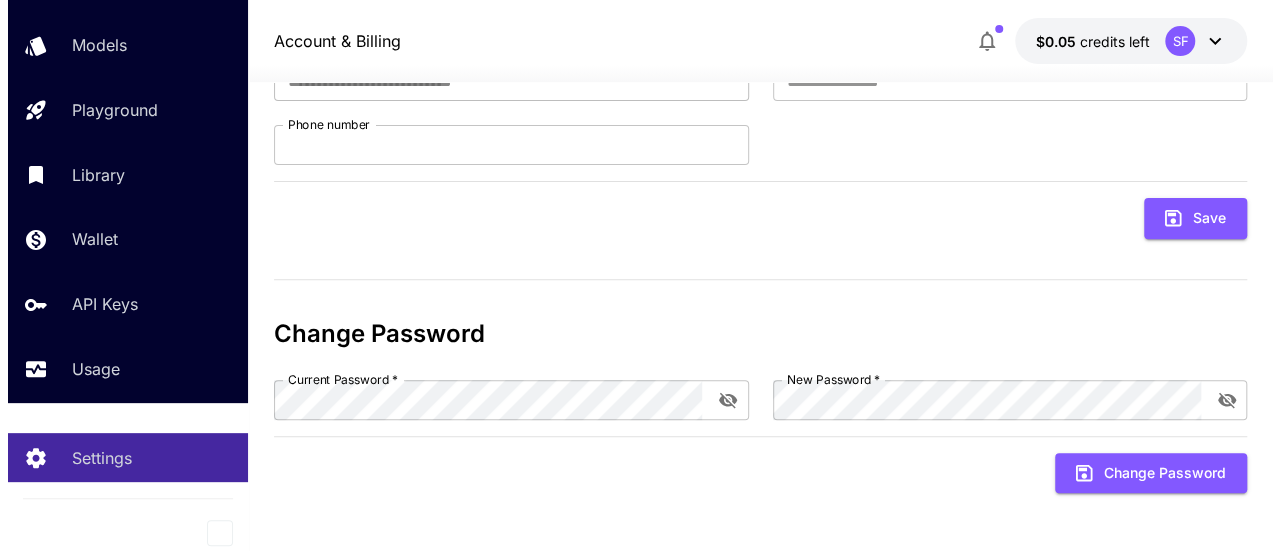 scroll, scrollTop: 0, scrollLeft: 0, axis: both 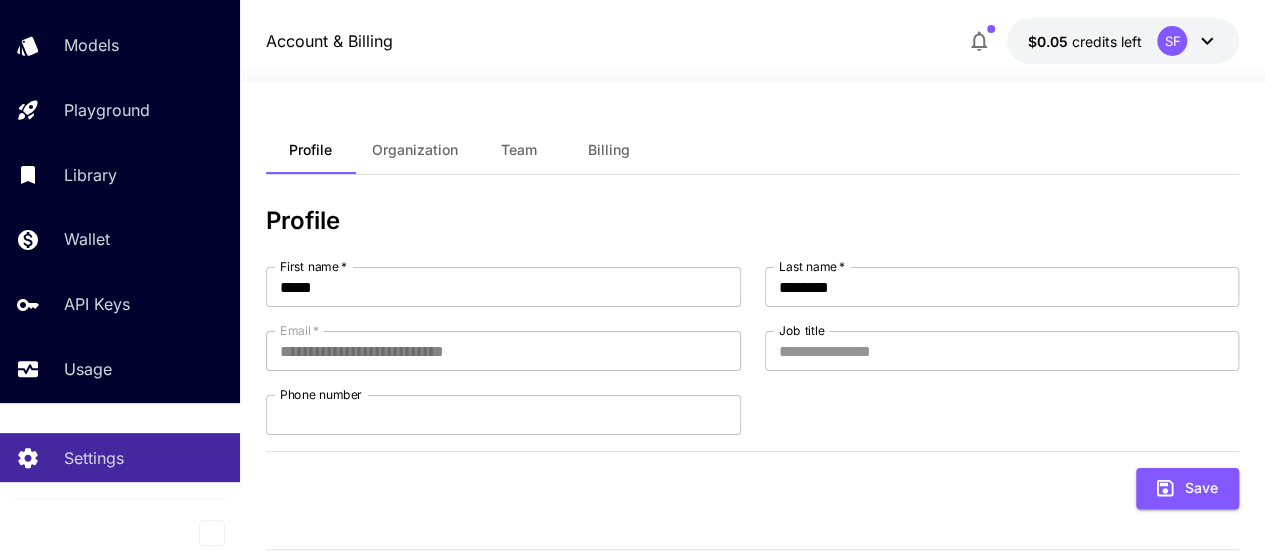click 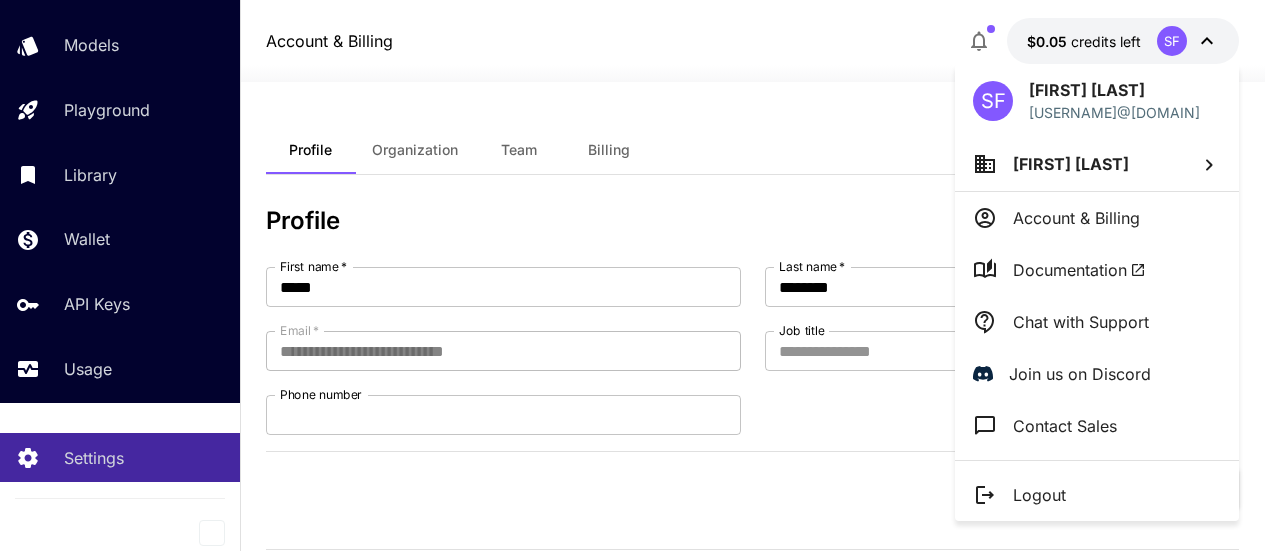click at bounding box center (640, 275) 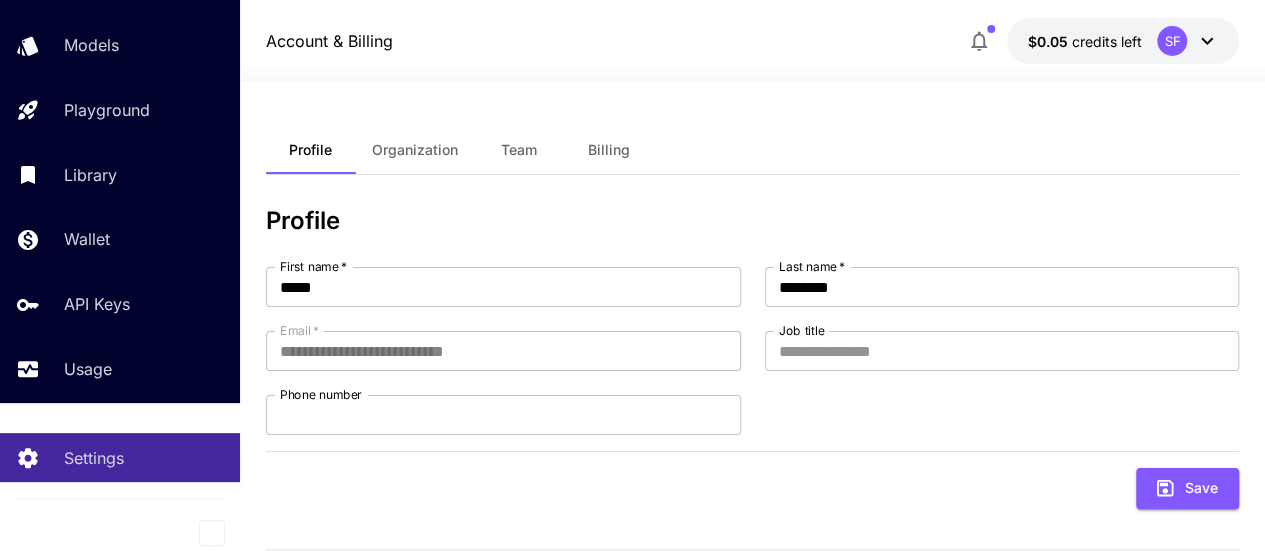 type 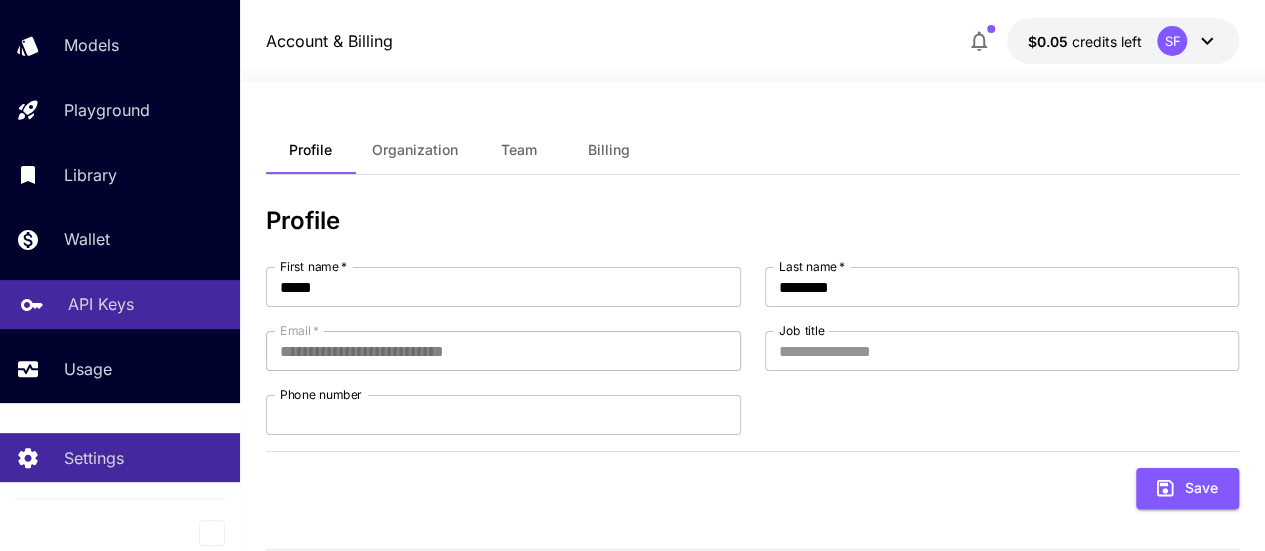 click on "API Keys" at bounding box center [101, 304] 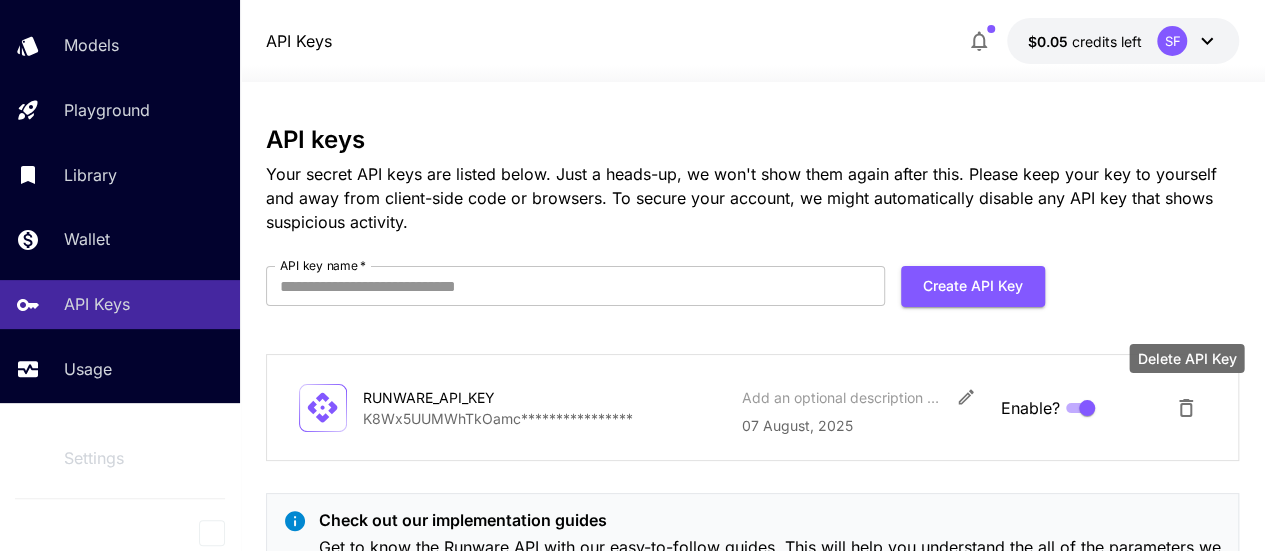 click 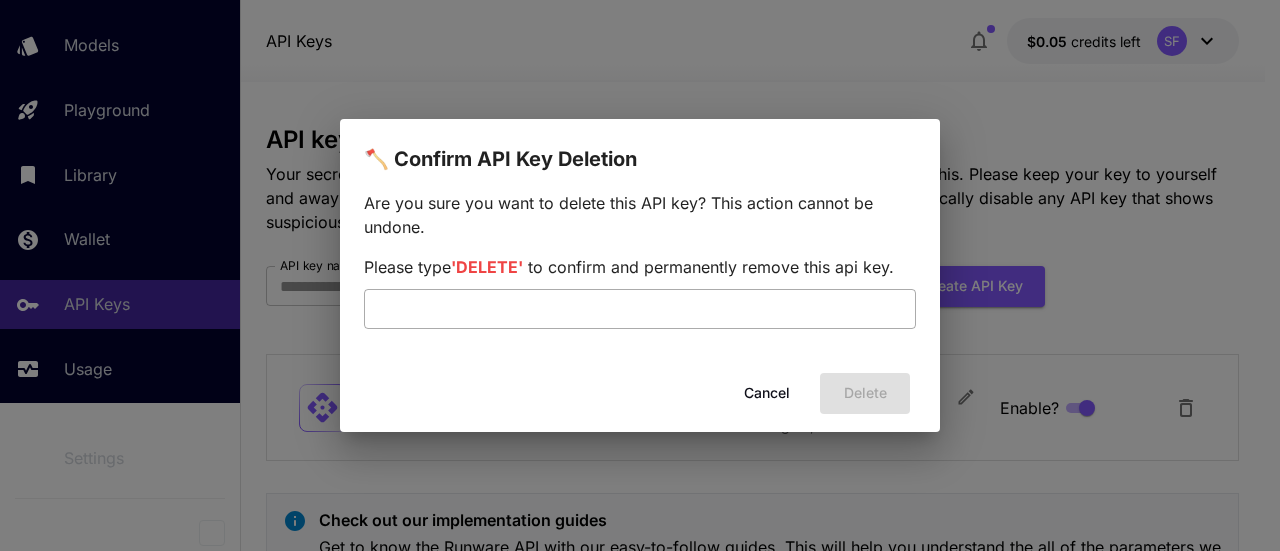 click at bounding box center (640, 309) 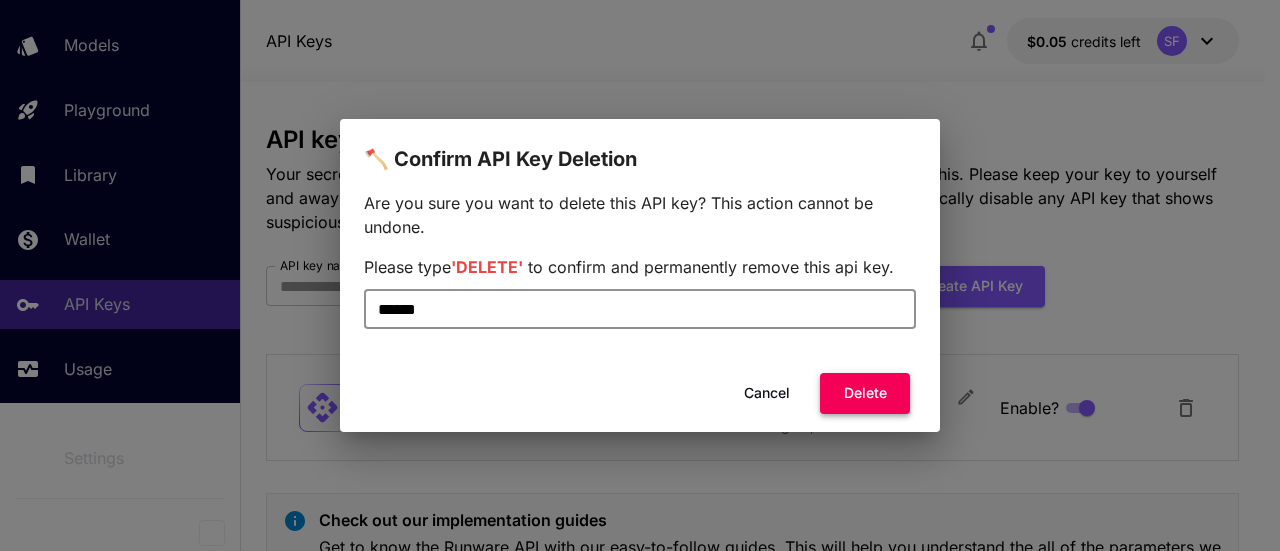 type on "******" 